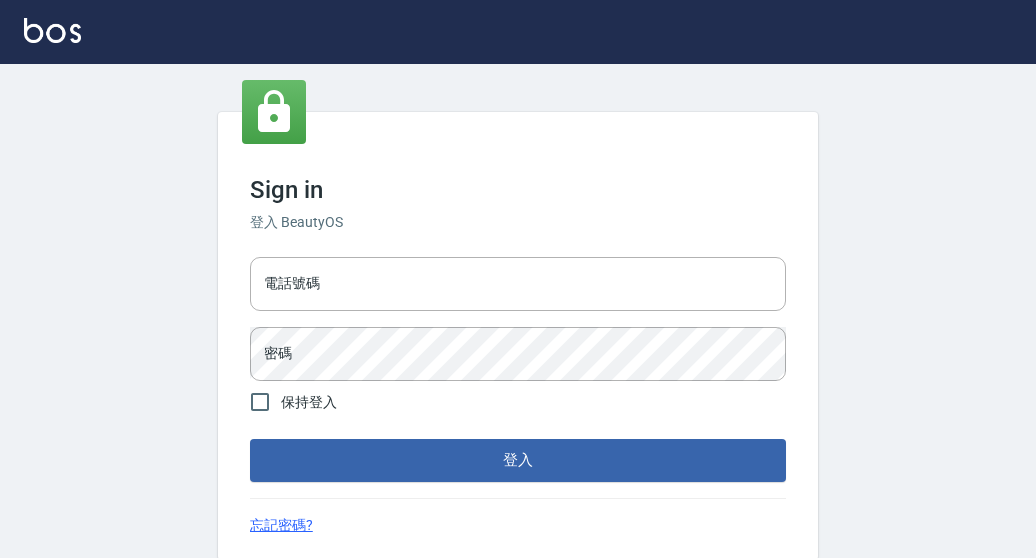 scroll, scrollTop: 0, scrollLeft: 0, axis: both 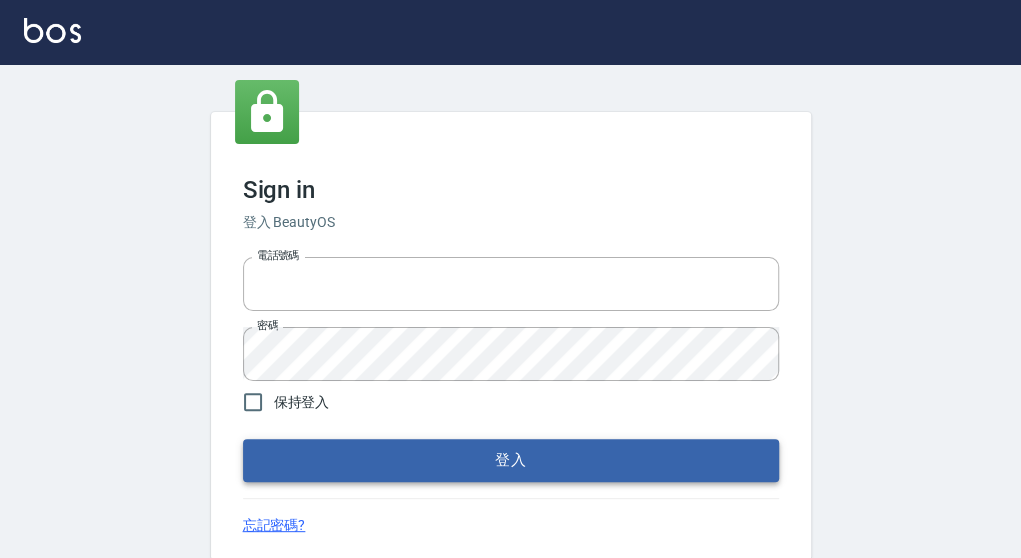 type on "0921567649" 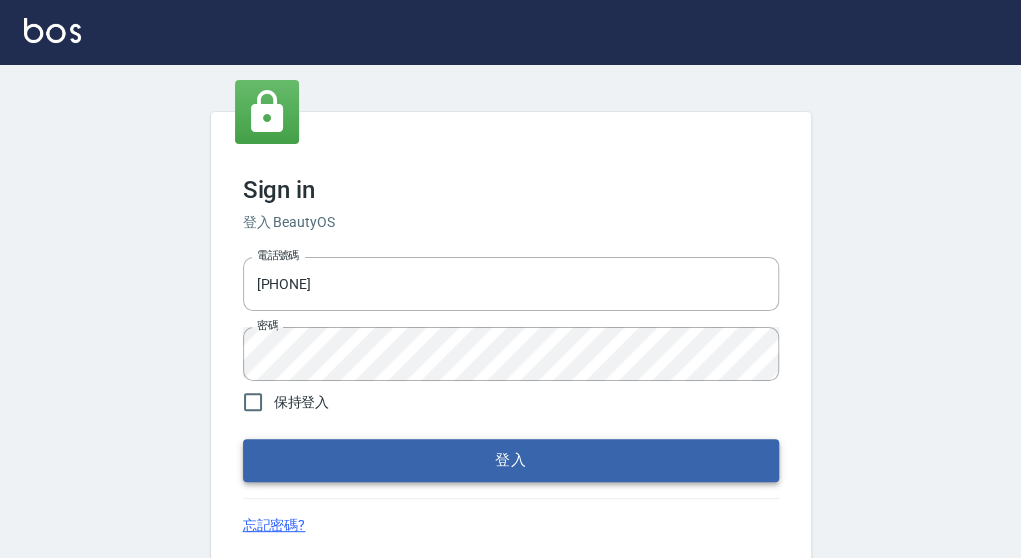 click on "登入" at bounding box center [511, 460] 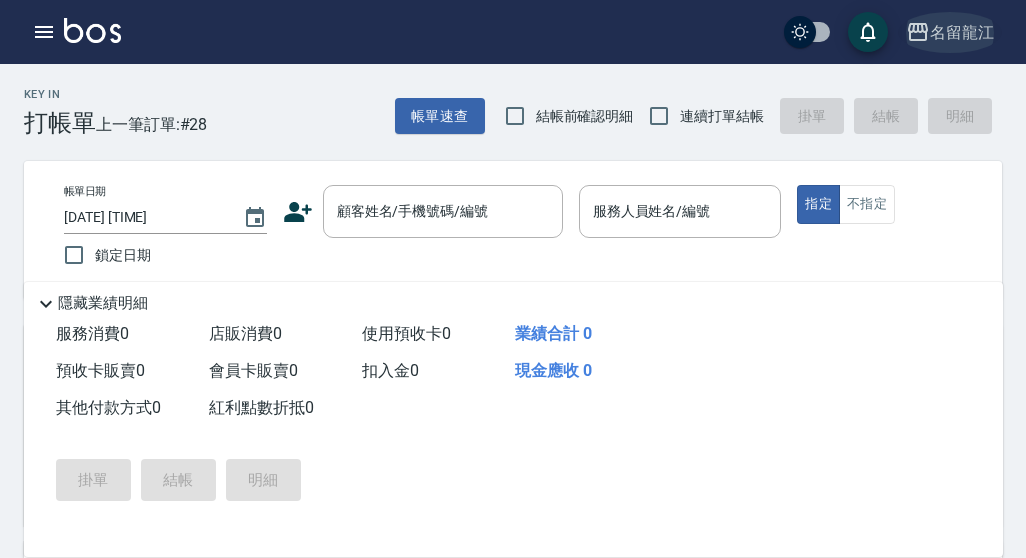 click on "名留龍江" at bounding box center (950, 32) 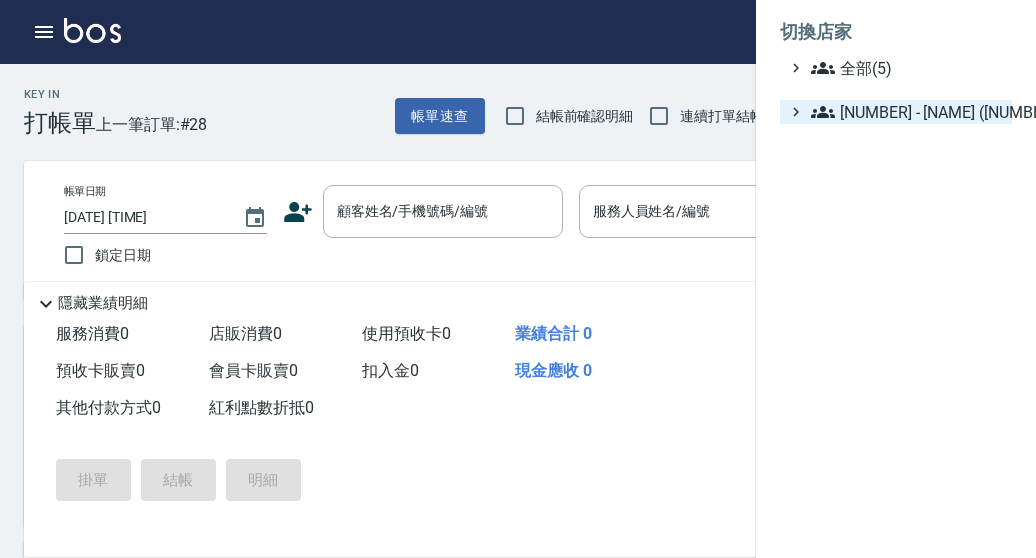 click on "6 - 賴明男(5)" at bounding box center (907, 112) 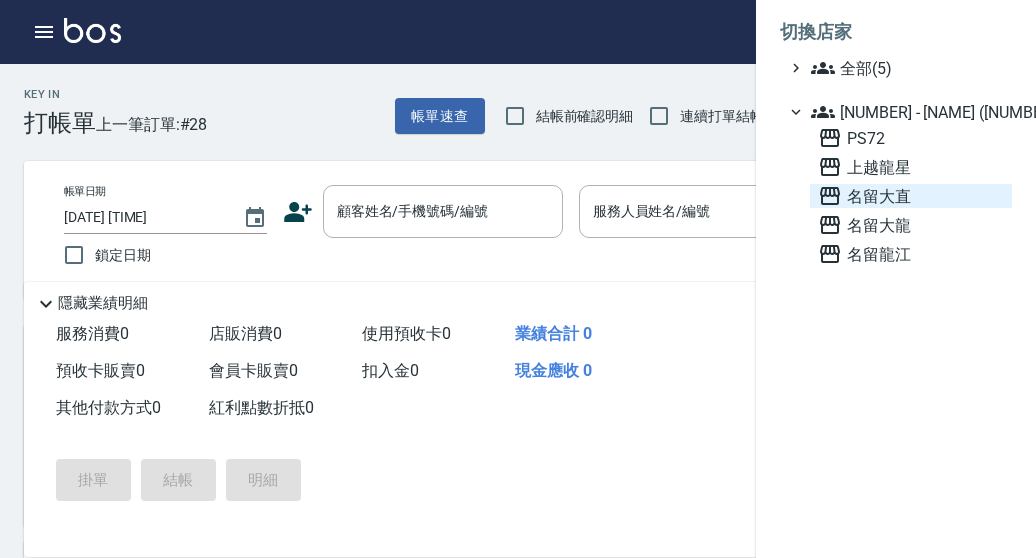 click on "名留大直" at bounding box center [911, 196] 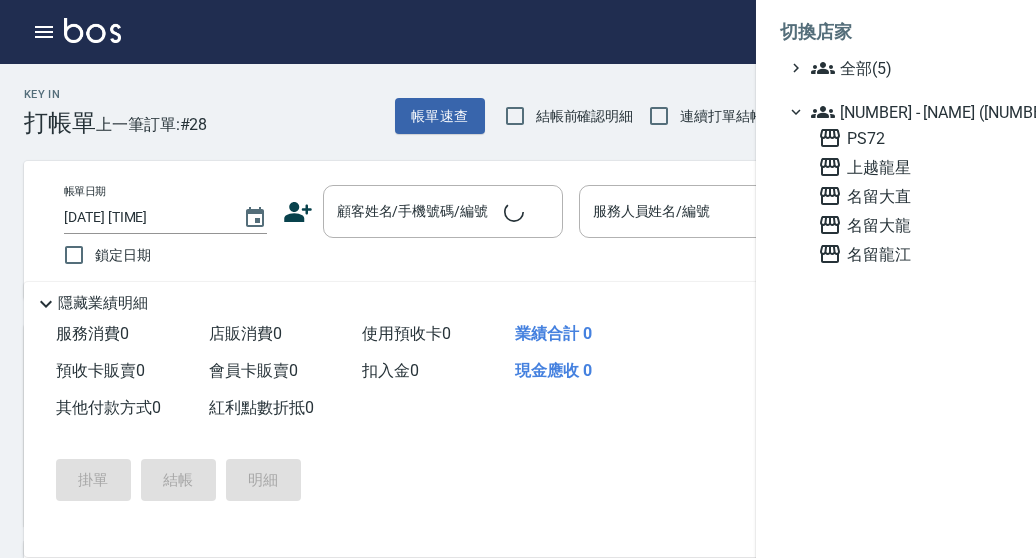 click on "名留大直" at bounding box center [911, 196] 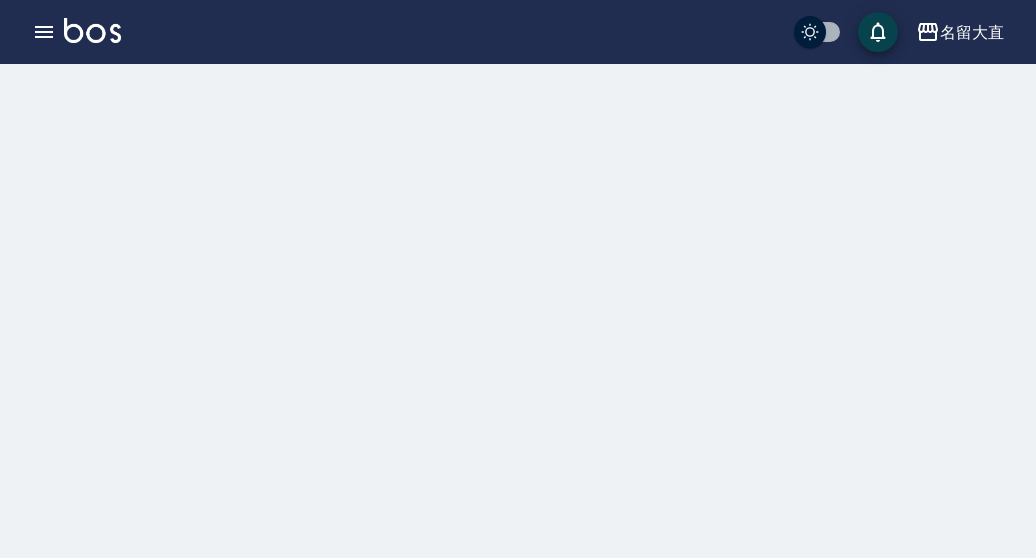 scroll, scrollTop: 0, scrollLeft: 0, axis: both 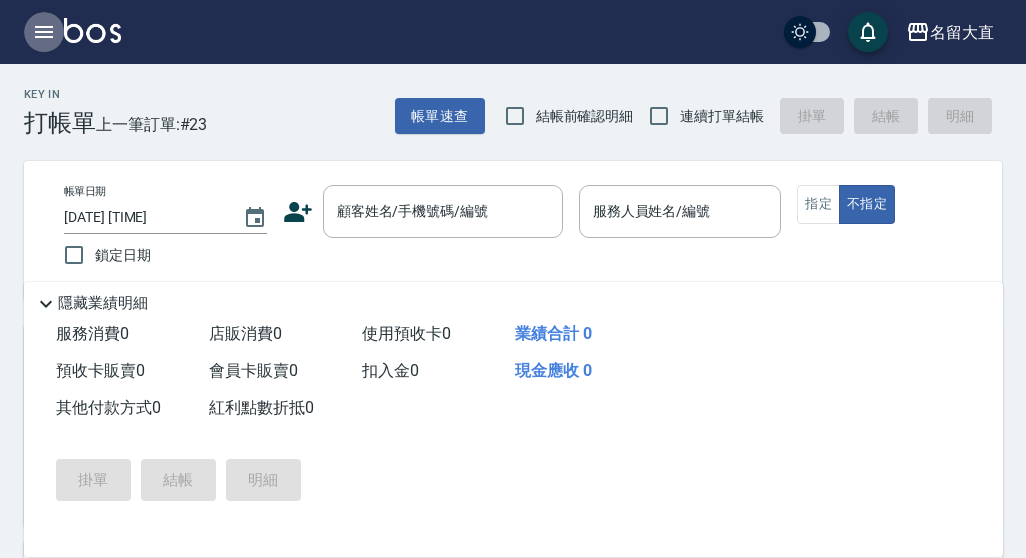 click at bounding box center [44, 32] 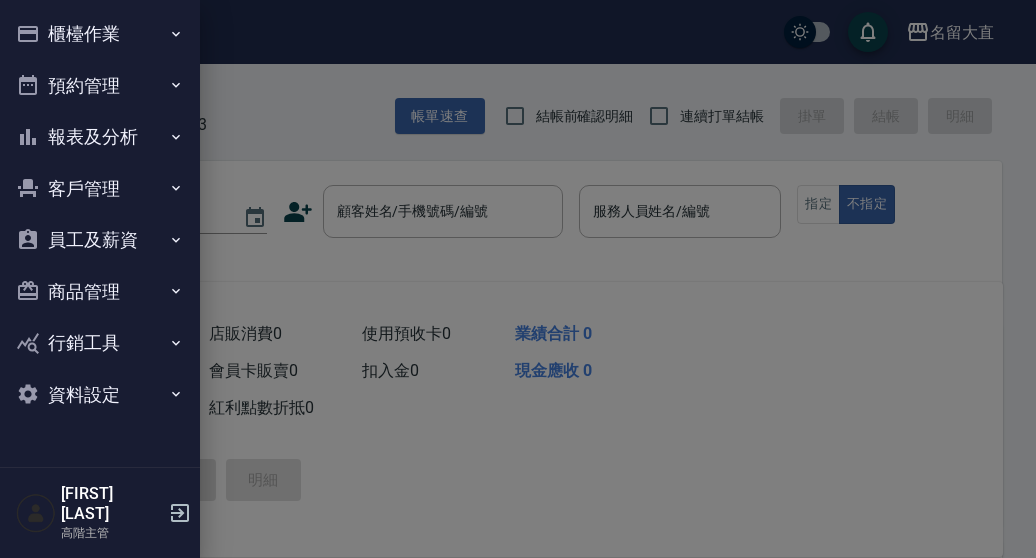 click on "員工及薪資" at bounding box center [100, 240] 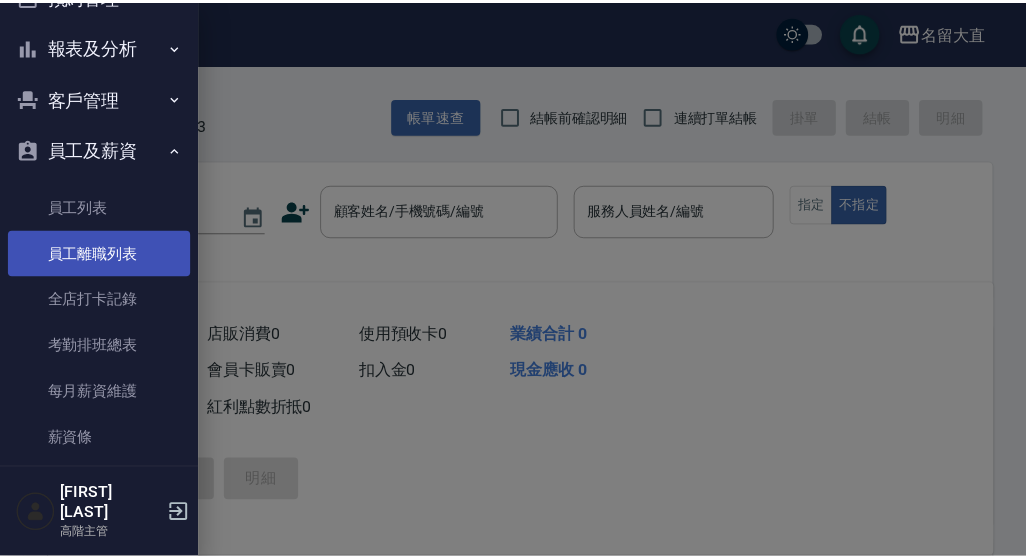scroll, scrollTop: 200, scrollLeft: 0, axis: vertical 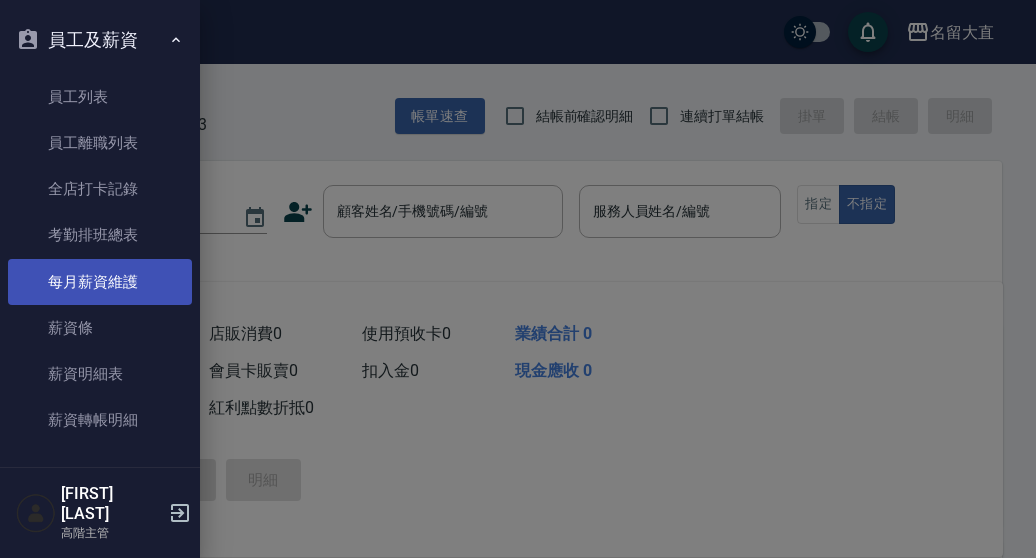 click on "每月薪資維護" at bounding box center [100, 282] 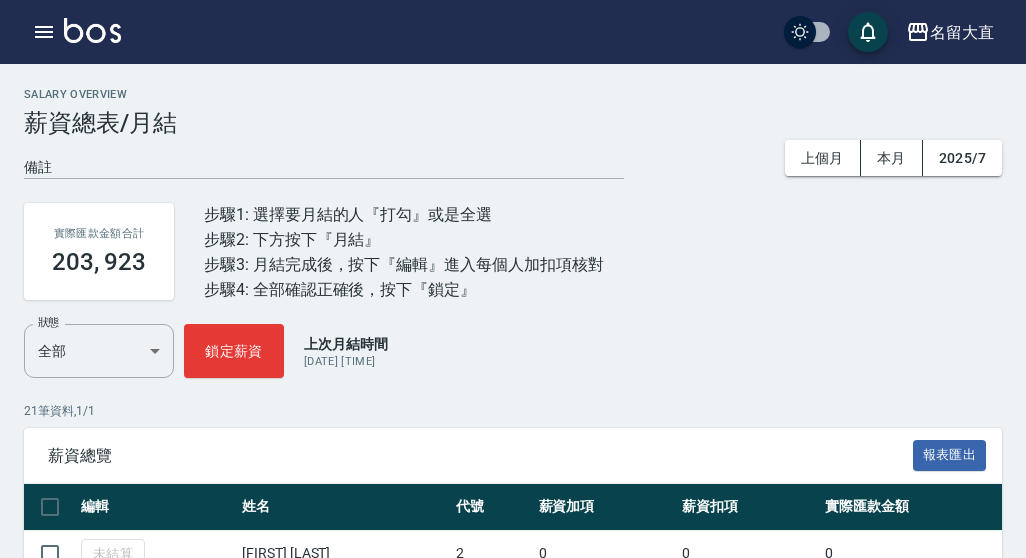 scroll, scrollTop: 300, scrollLeft: 0, axis: vertical 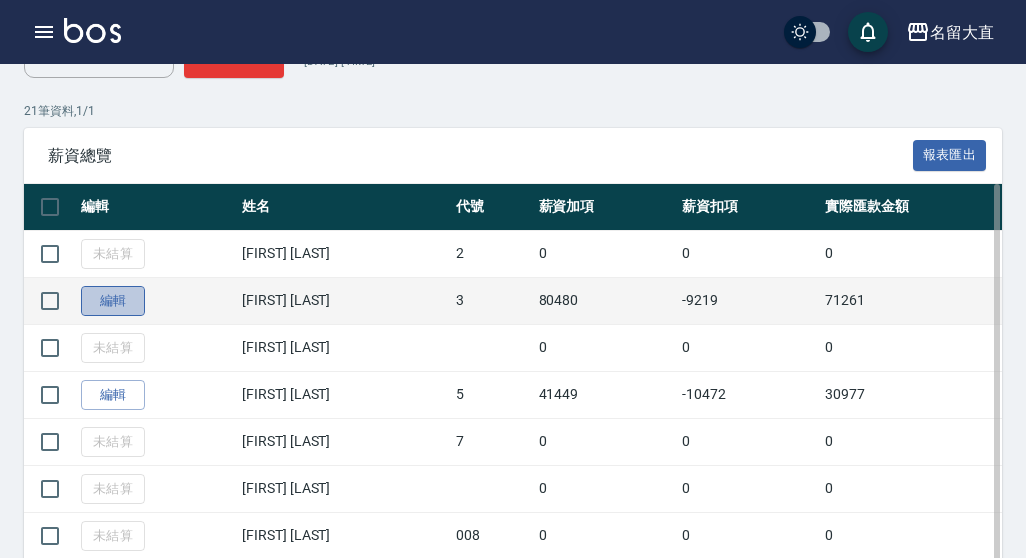 click on "編輯" at bounding box center [113, 301] 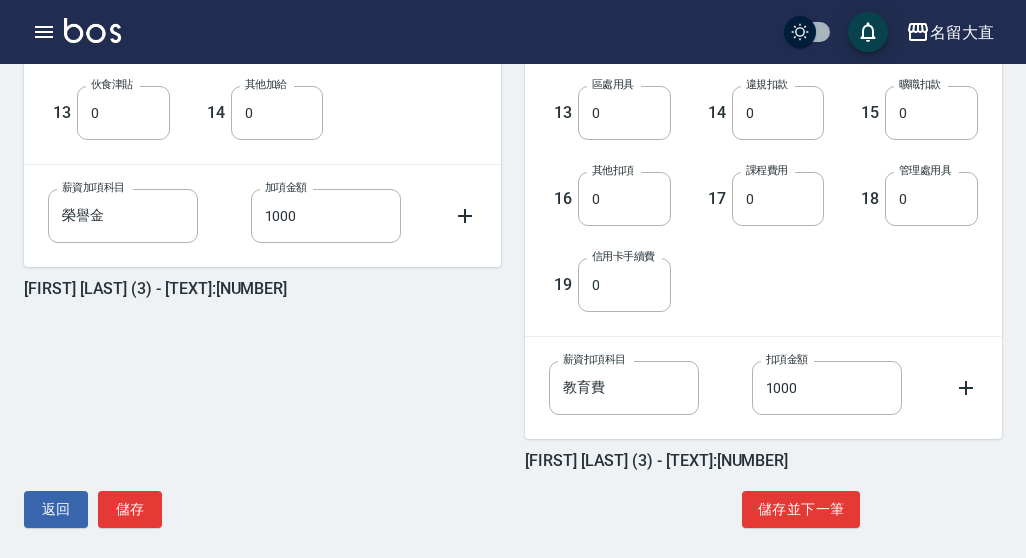 scroll, scrollTop: 912, scrollLeft: 0, axis: vertical 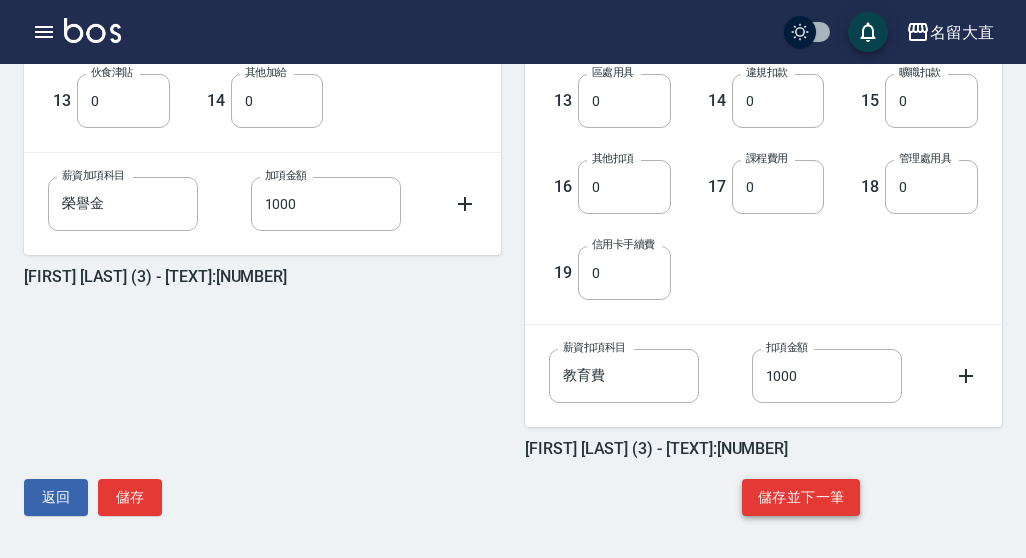 click on "儲存並下一筆" 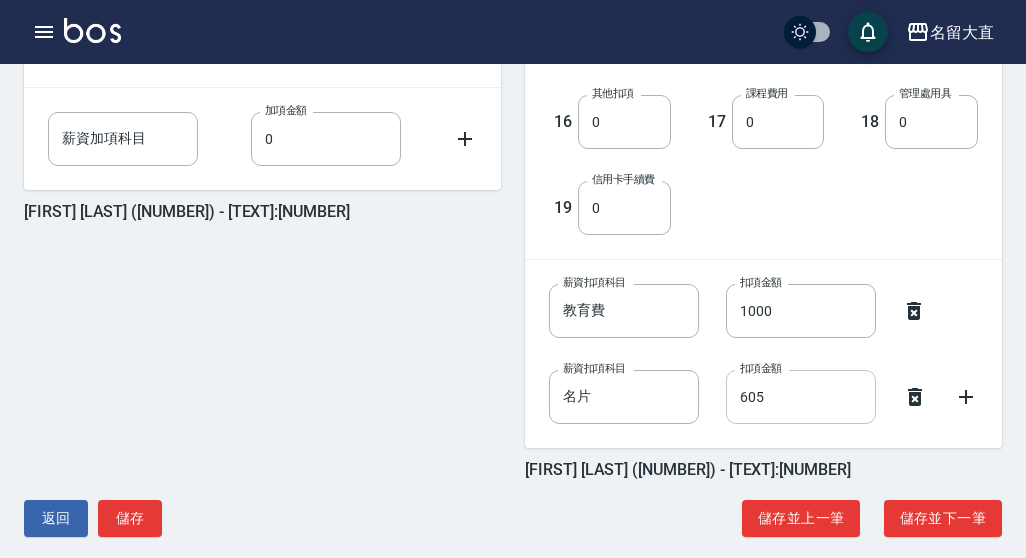 scroll, scrollTop: 999, scrollLeft: 0, axis: vertical 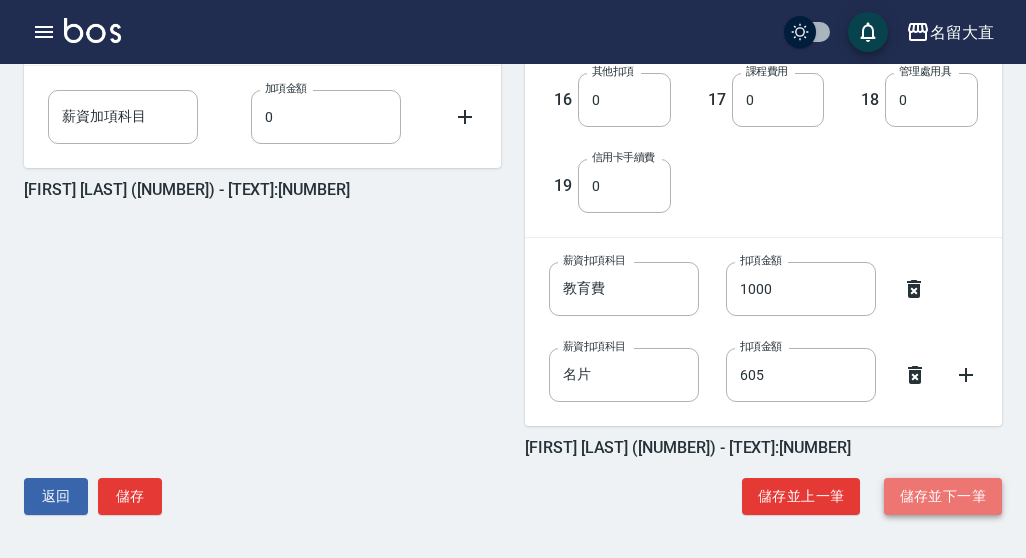 click on "儲存並下一筆" at bounding box center (943, 496) 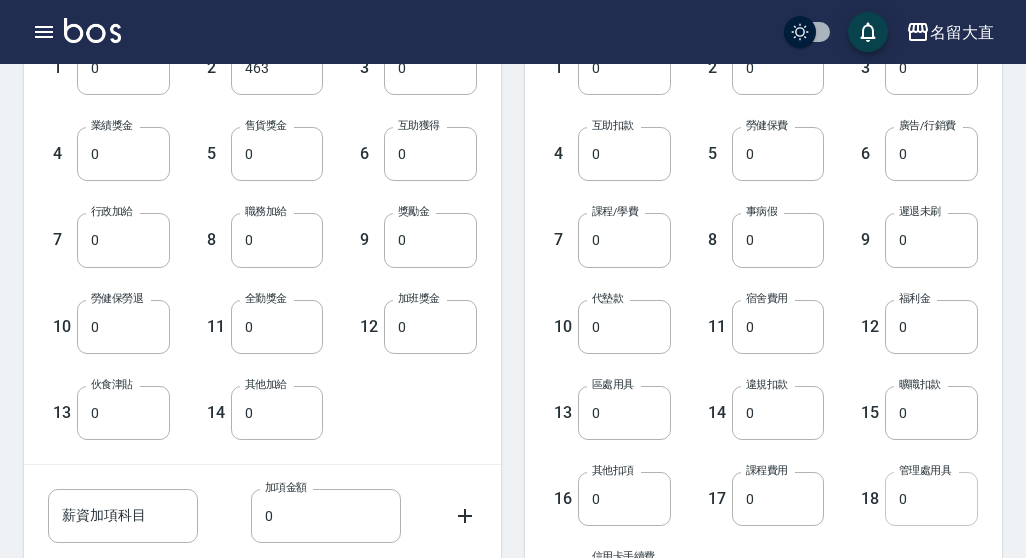scroll, scrollTop: 900, scrollLeft: 0, axis: vertical 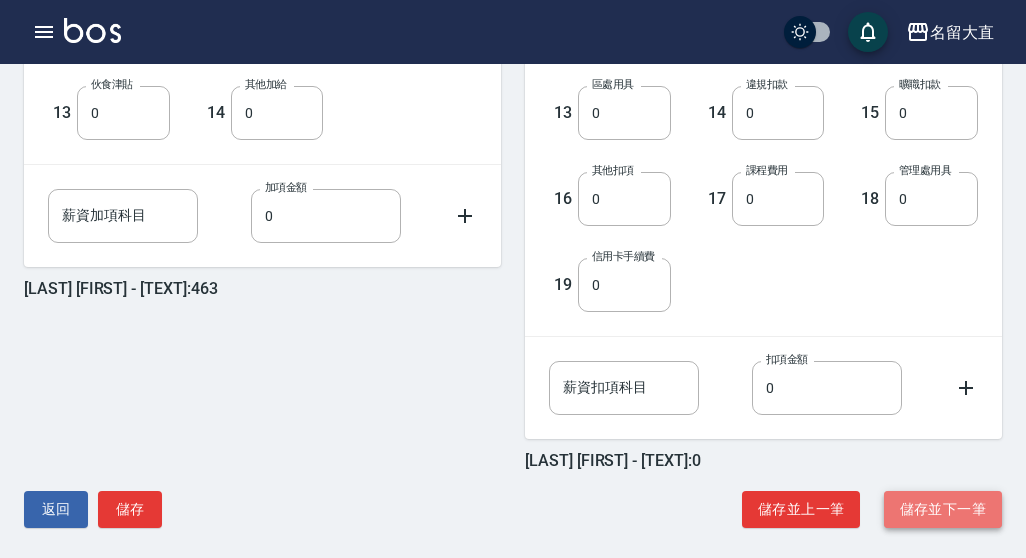click on "儲存並下一筆" at bounding box center (943, 509) 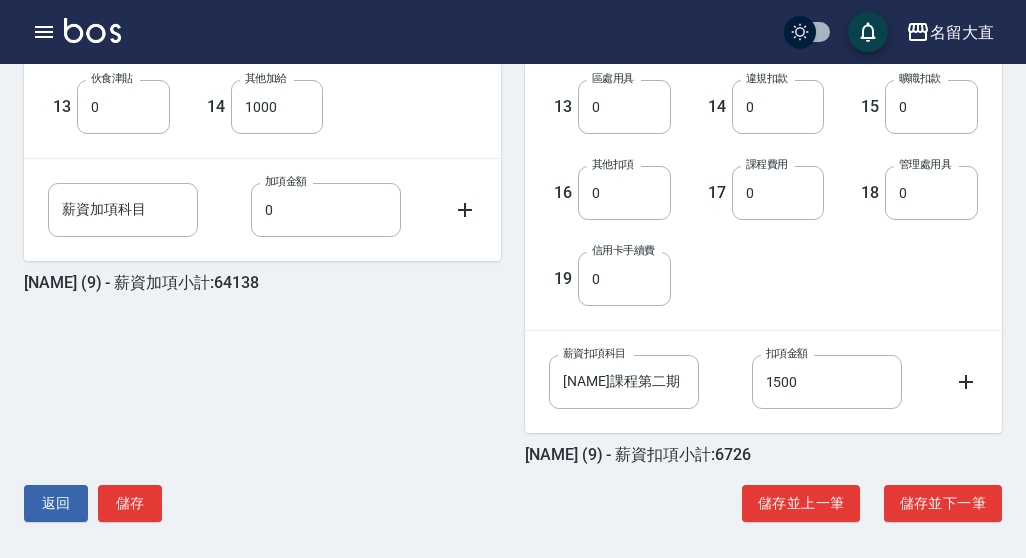 scroll, scrollTop: 912, scrollLeft: 0, axis: vertical 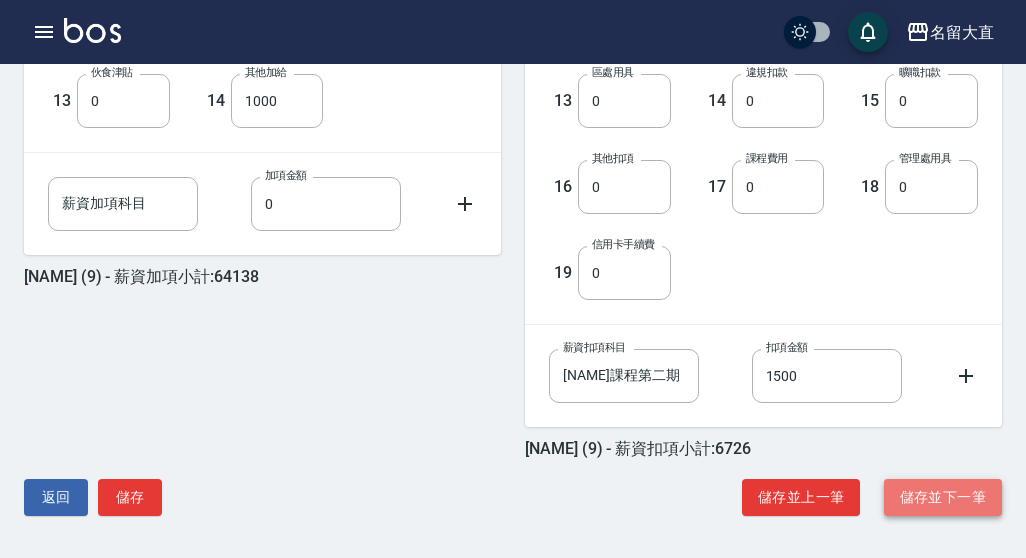 click on "儲存並下一筆" at bounding box center (943, 497) 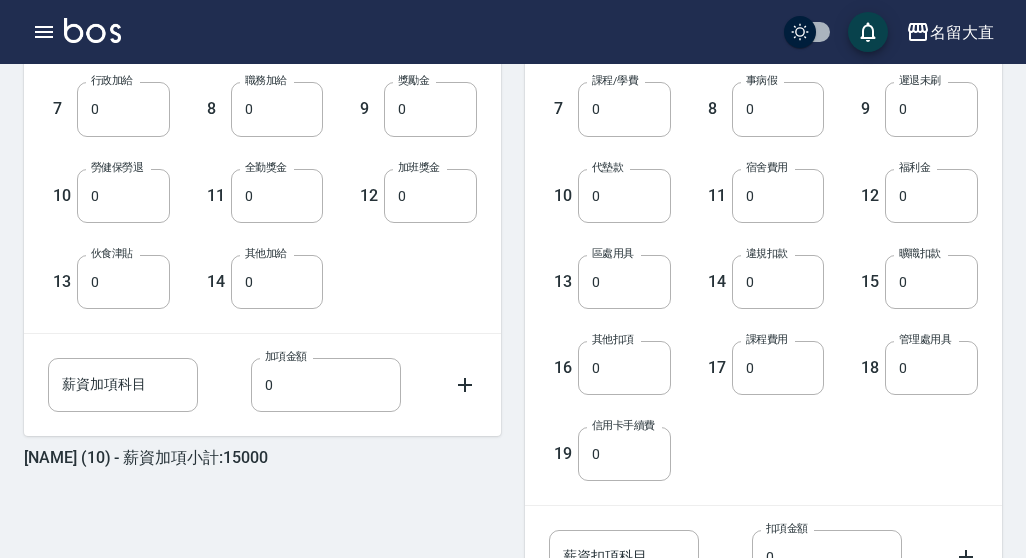 scroll, scrollTop: 900, scrollLeft: 0, axis: vertical 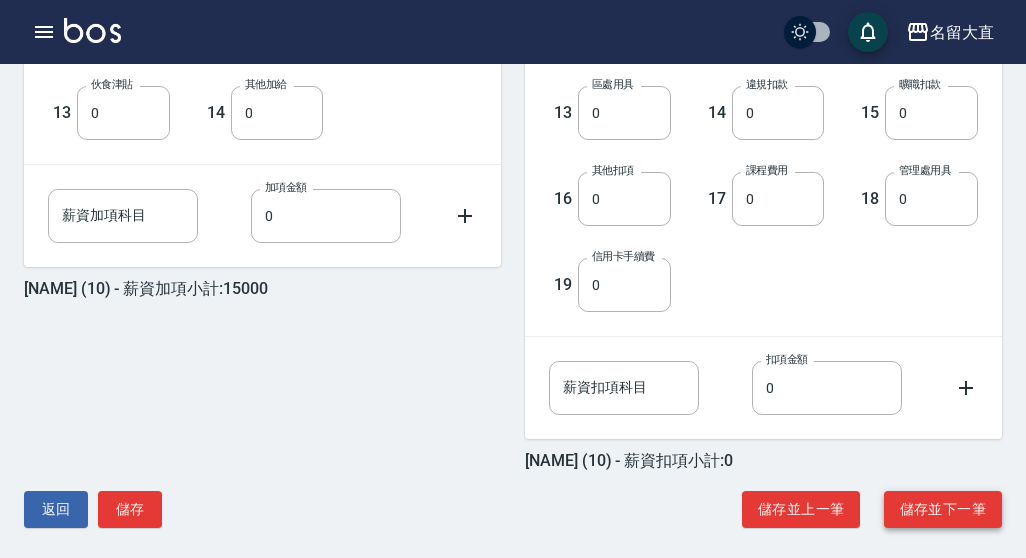 click on "儲存並下一筆" at bounding box center [943, 509] 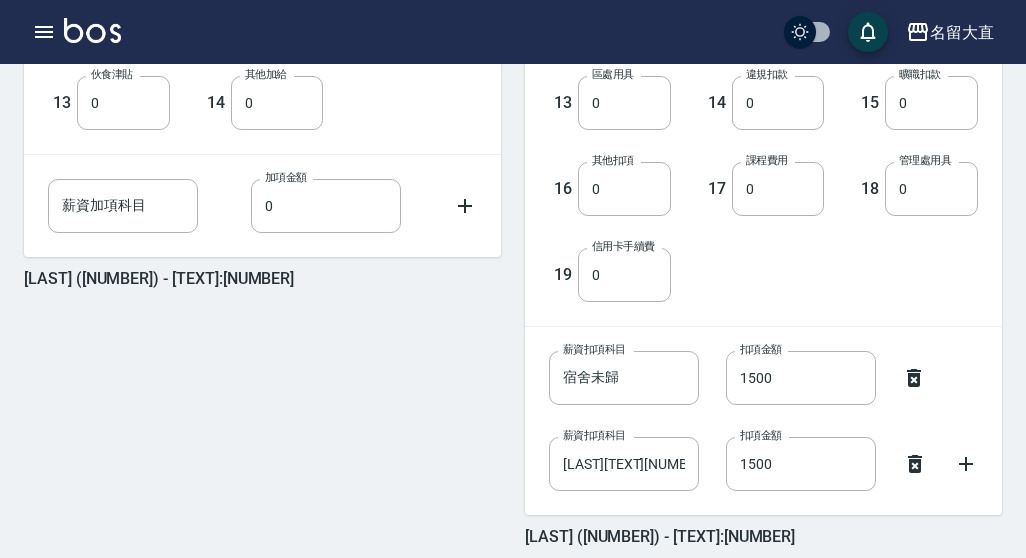 scroll, scrollTop: 999, scrollLeft: 0, axis: vertical 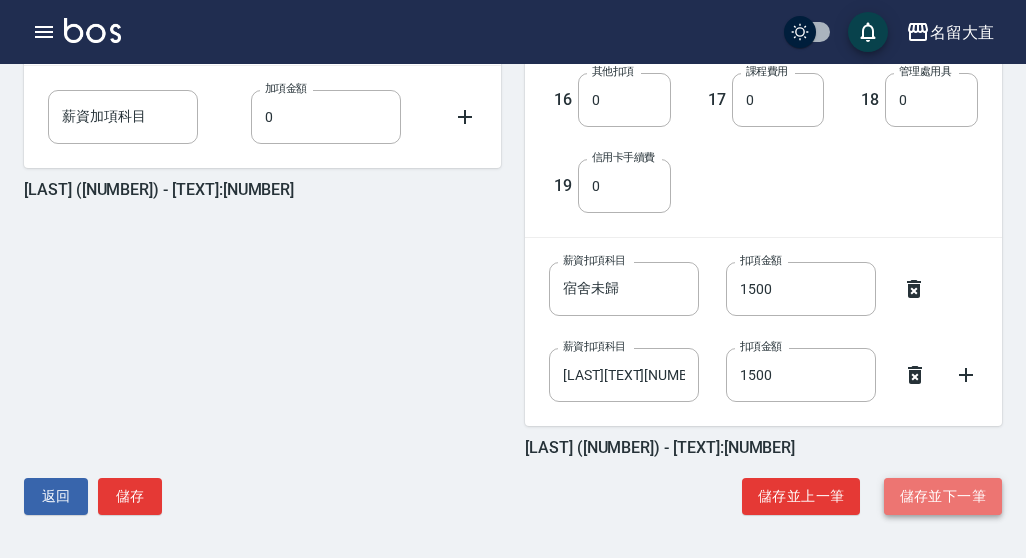 click on "儲存並下一筆" at bounding box center [943, 496] 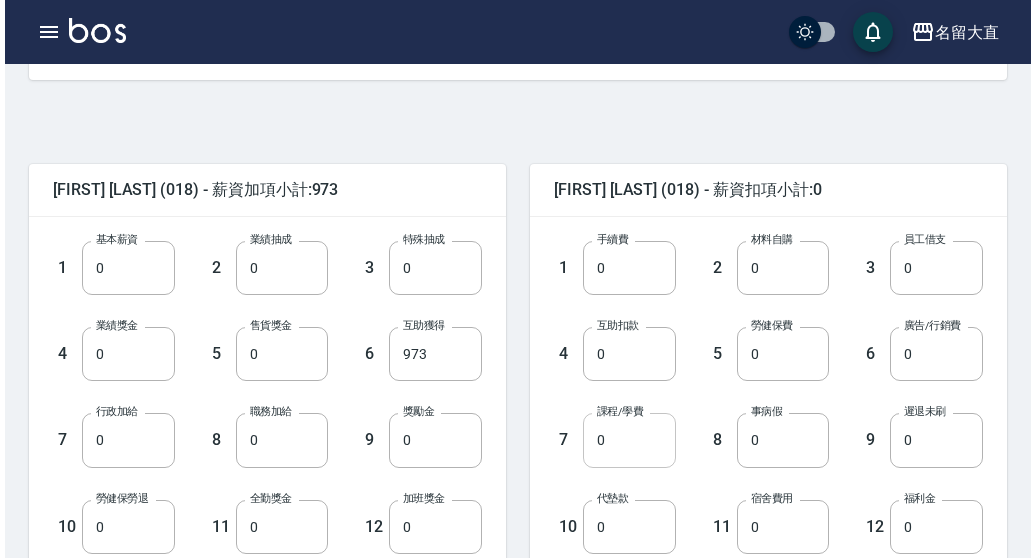 scroll, scrollTop: 800, scrollLeft: 0, axis: vertical 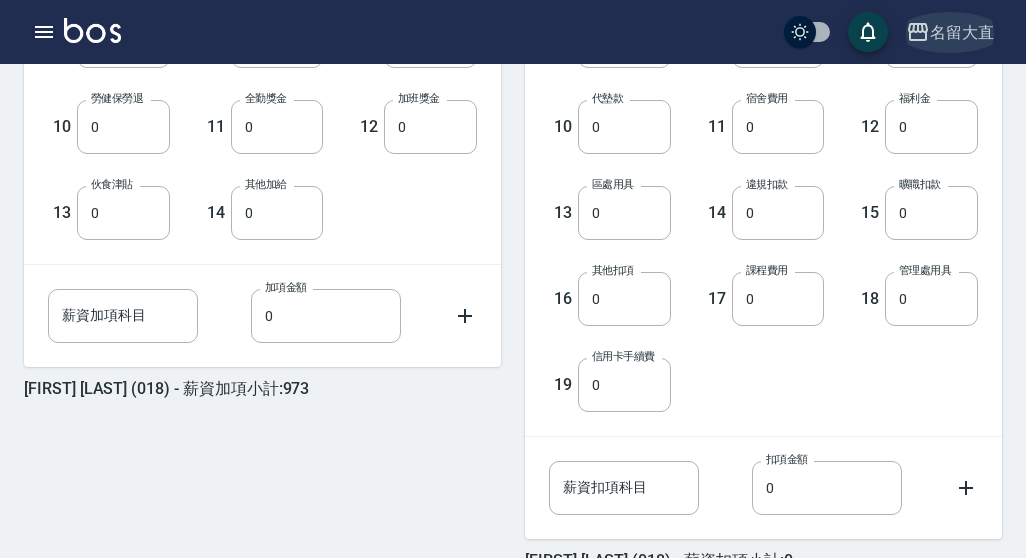 click on "名留大直" at bounding box center (962, 32) 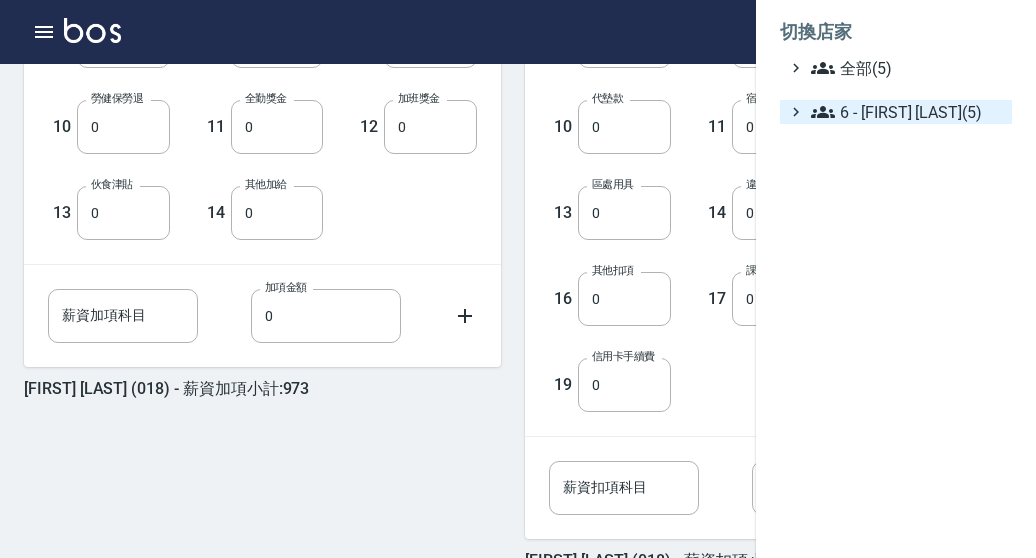 click on "6 - [LAST] [FIRST](5)" at bounding box center [907, 112] 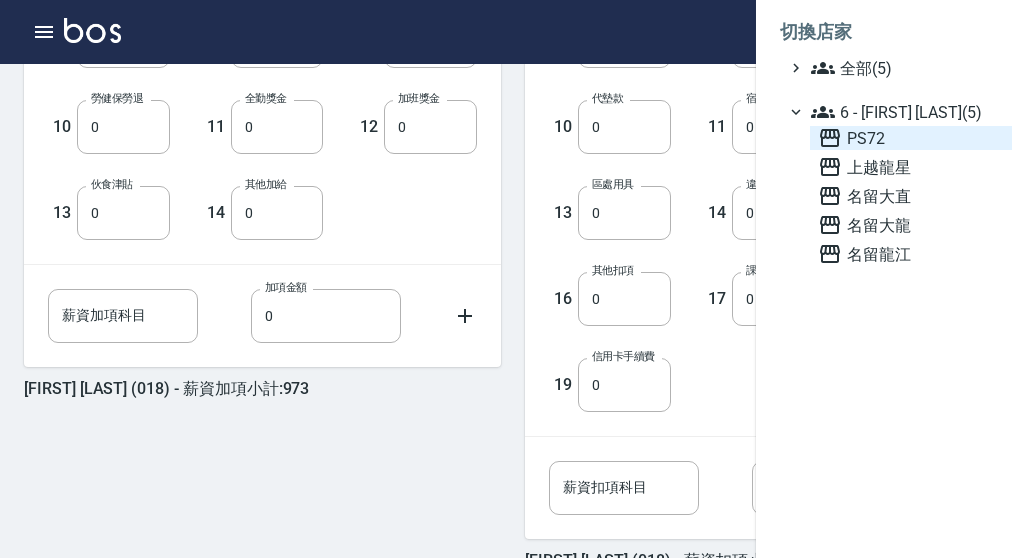 click on "PS72" at bounding box center (911, 138) 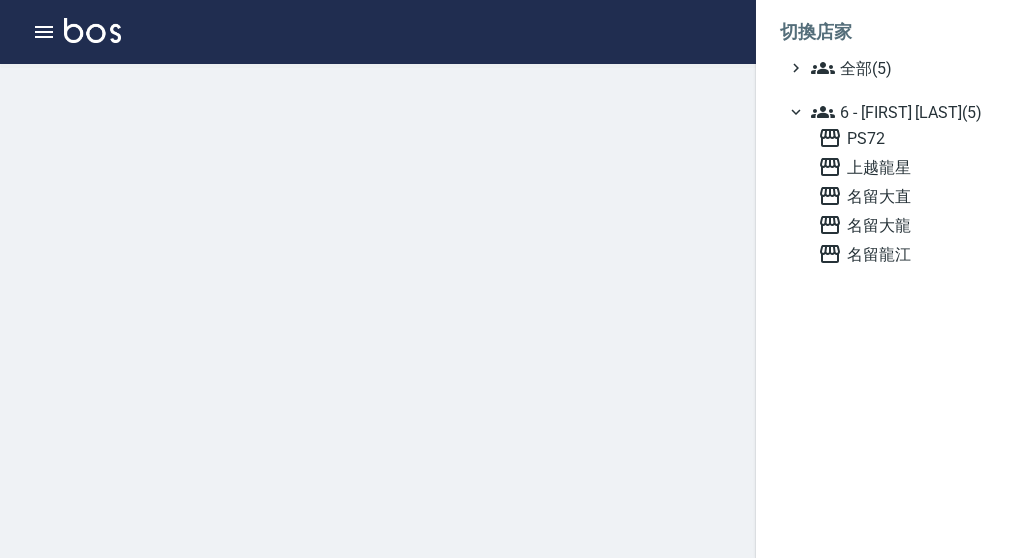 scroll, scrollTop: 0, scrollLeft: 0, axis: both 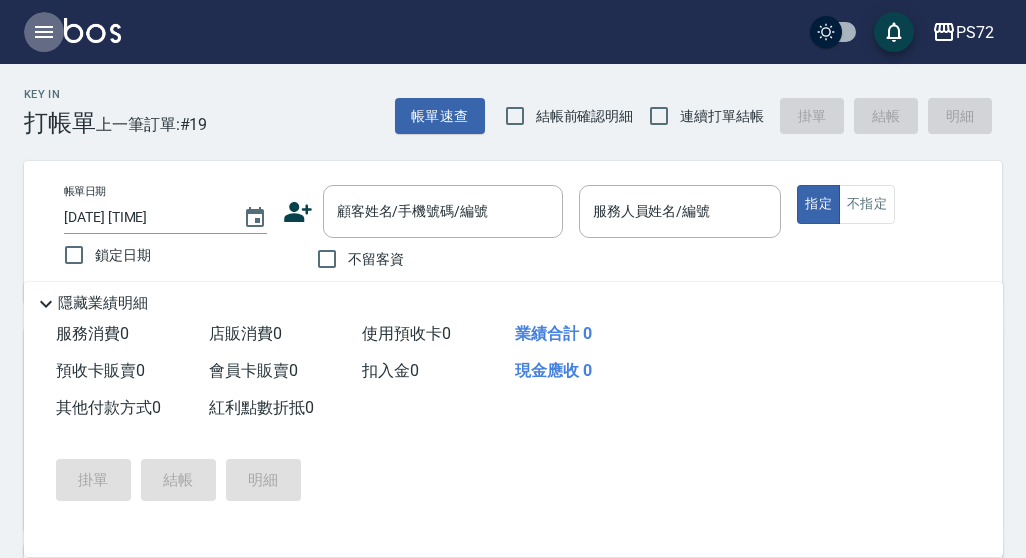 click 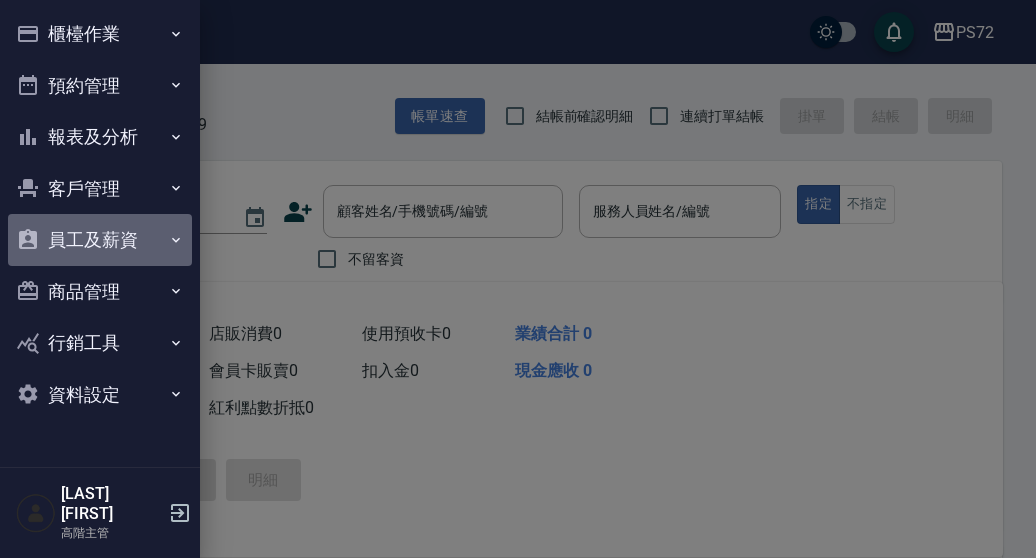 click on "員工及薪資" at bounding box center [100, 240] 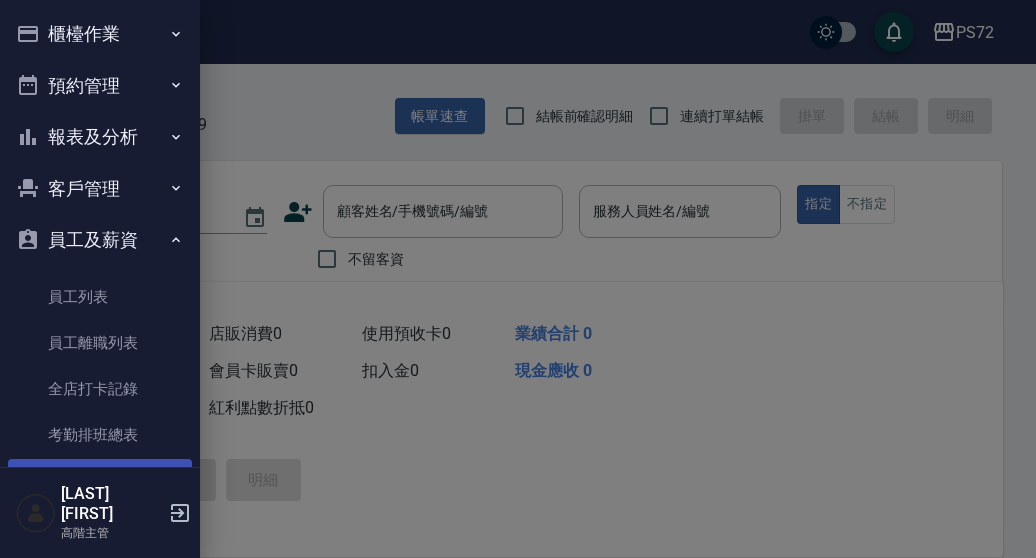 click on "每月薪資維護" at bounding box center [100, 482] 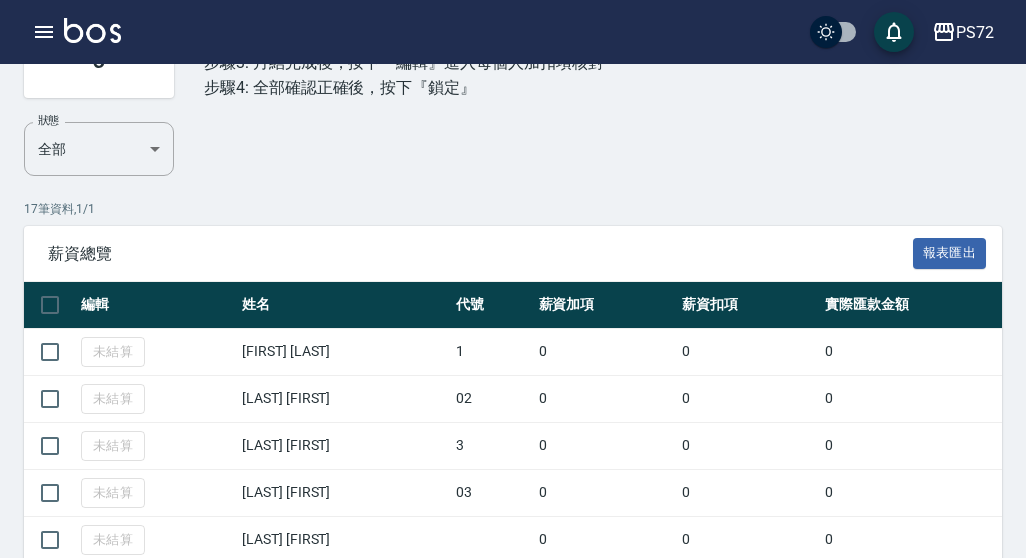 scroll, scrollTop: 200, scrollLeft: 0, axis: vertical 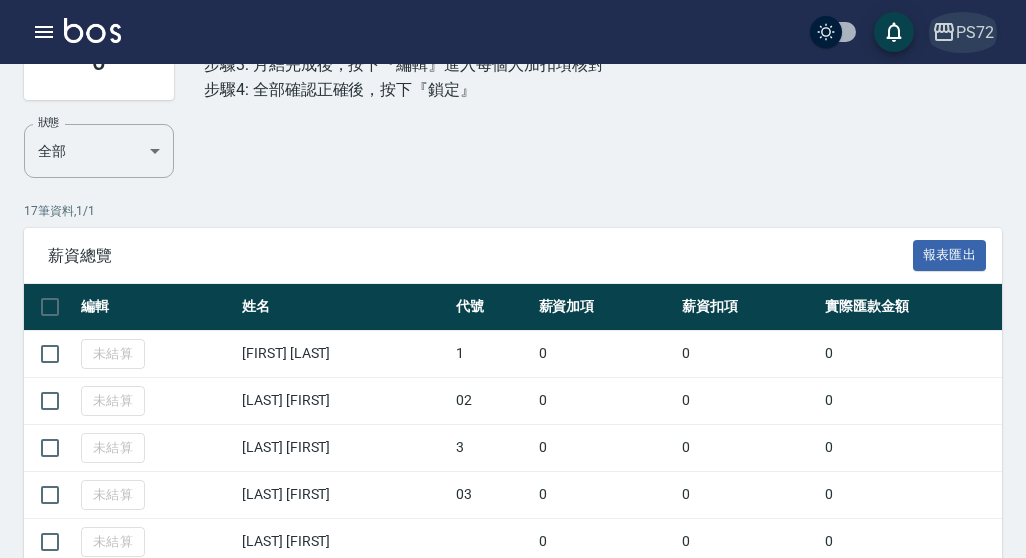 click on "PS72" at bounding box center [963, 32] 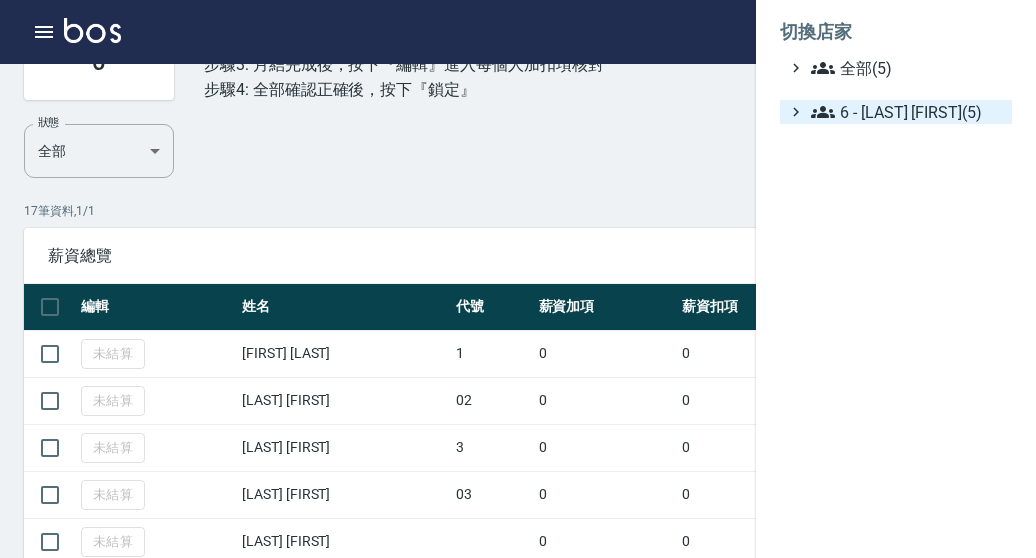click on "6 - [LAST] [FIRST](5)" at bounding box center (907, 112) 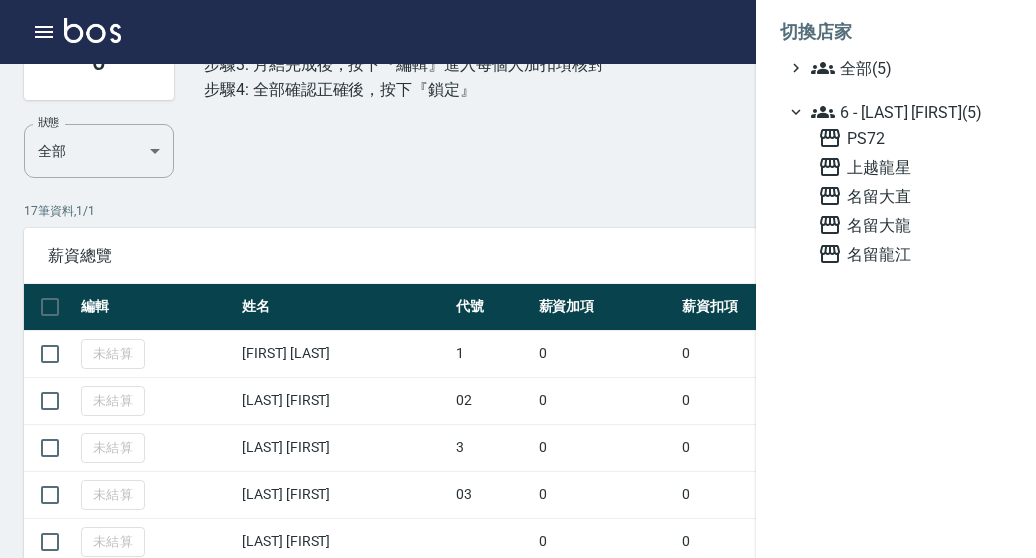 click at bounding box center (518, 279) 